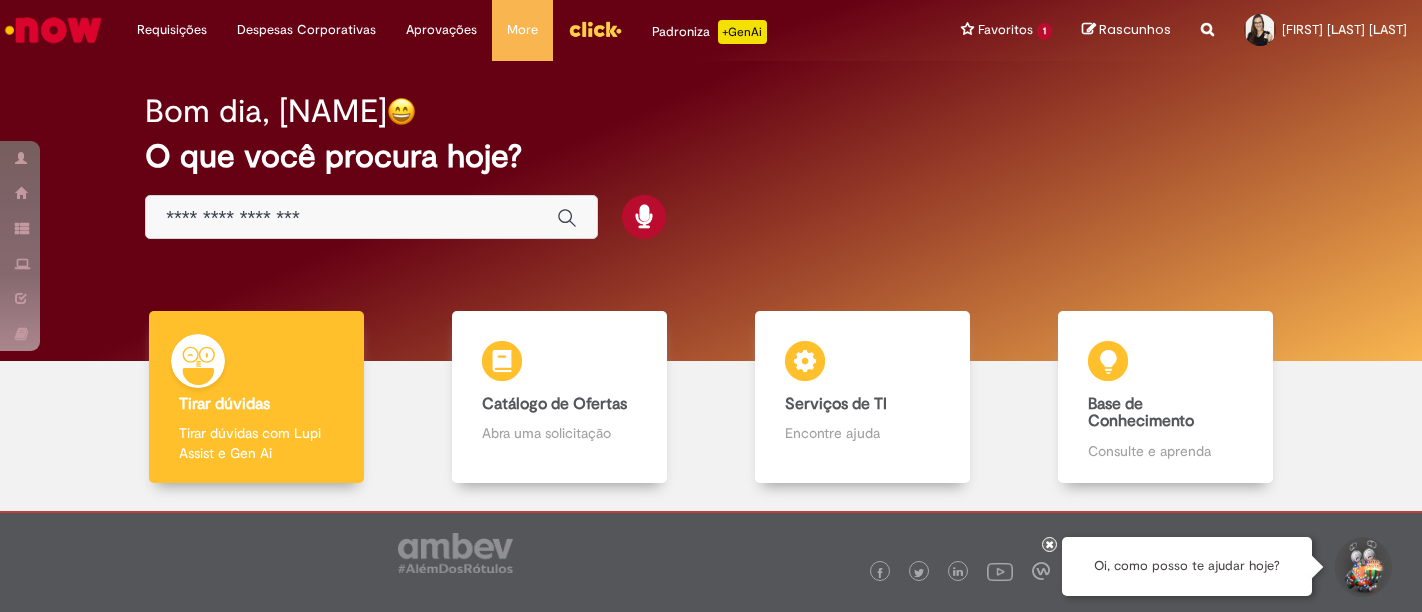 scroll, scrollTop: 0, scrollLeft: 0, axis: both 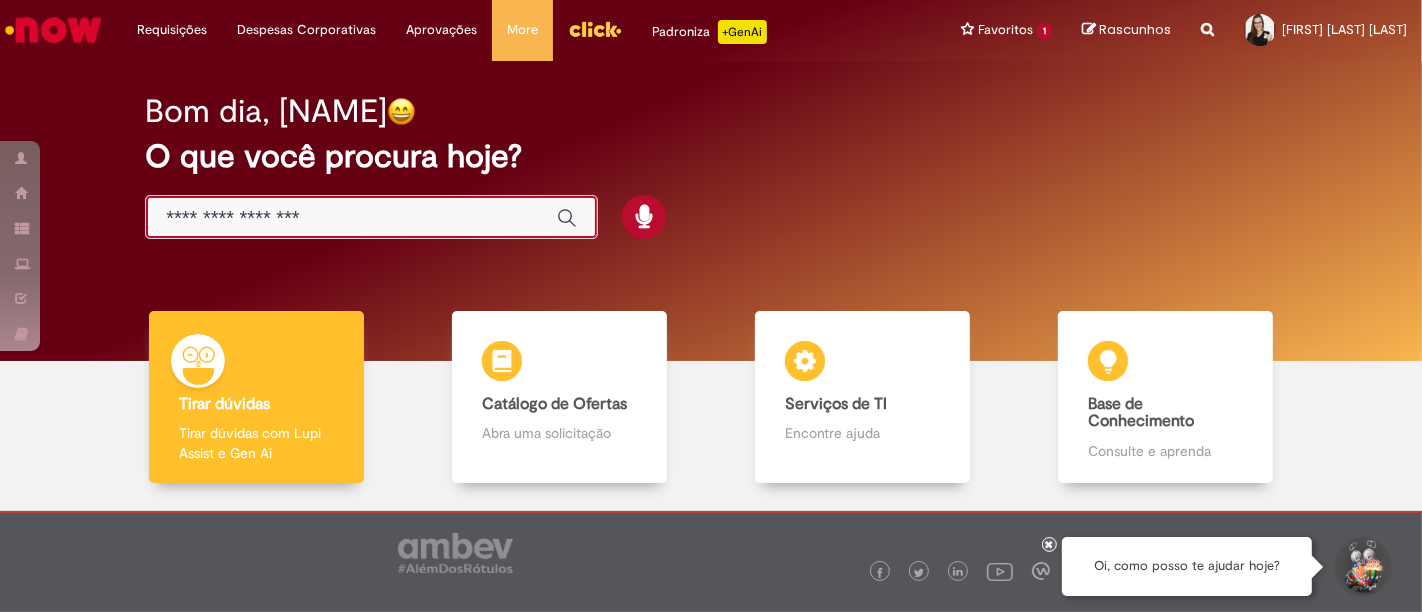 click at bounding box center [351, 218] 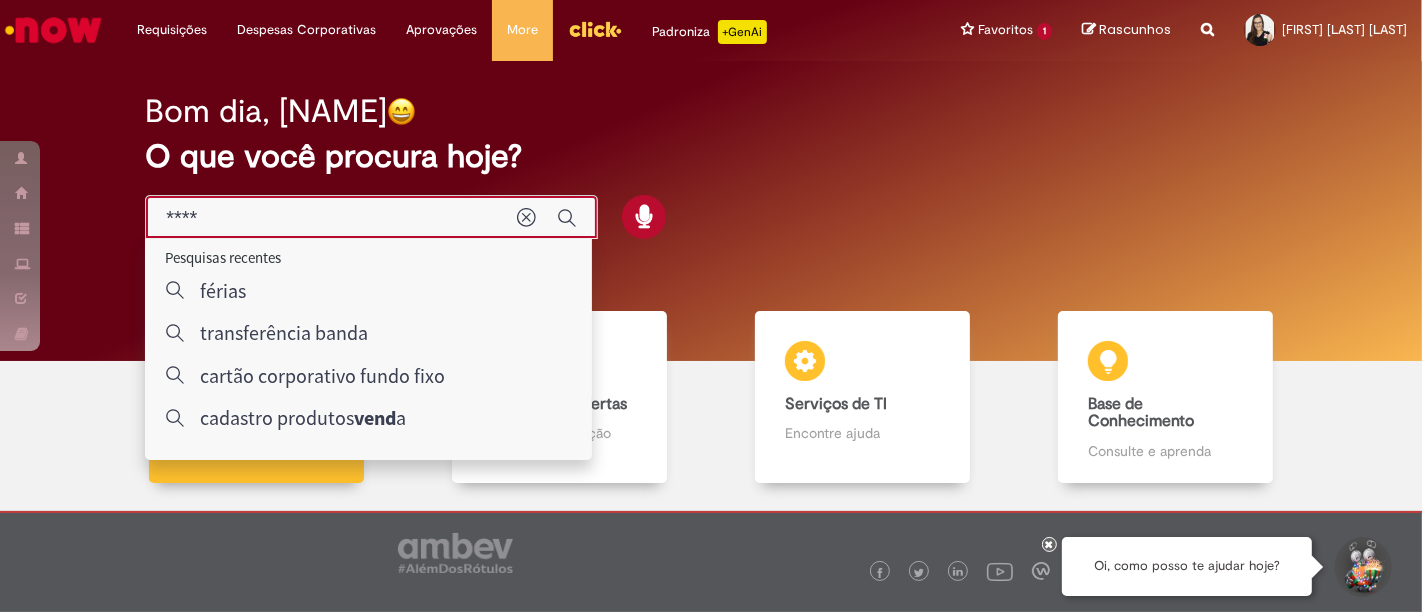 type on "*****" 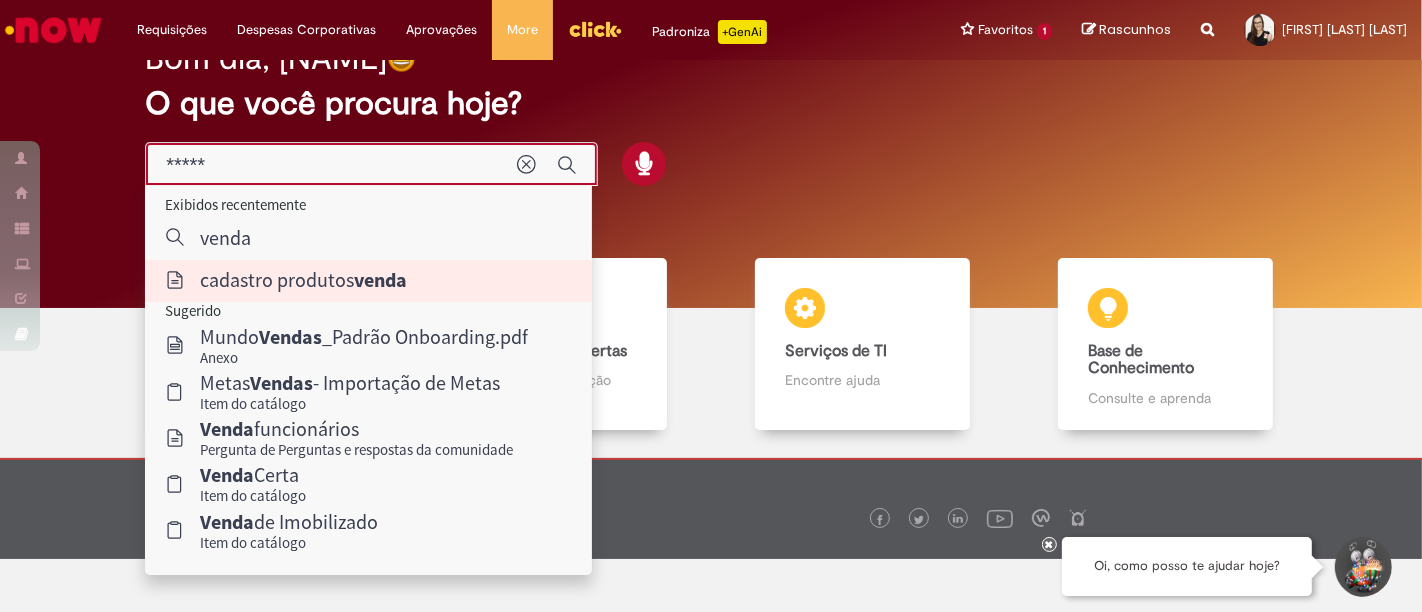 scroll, scrollTop: 94, scrollLeft: 0, axis: vertical 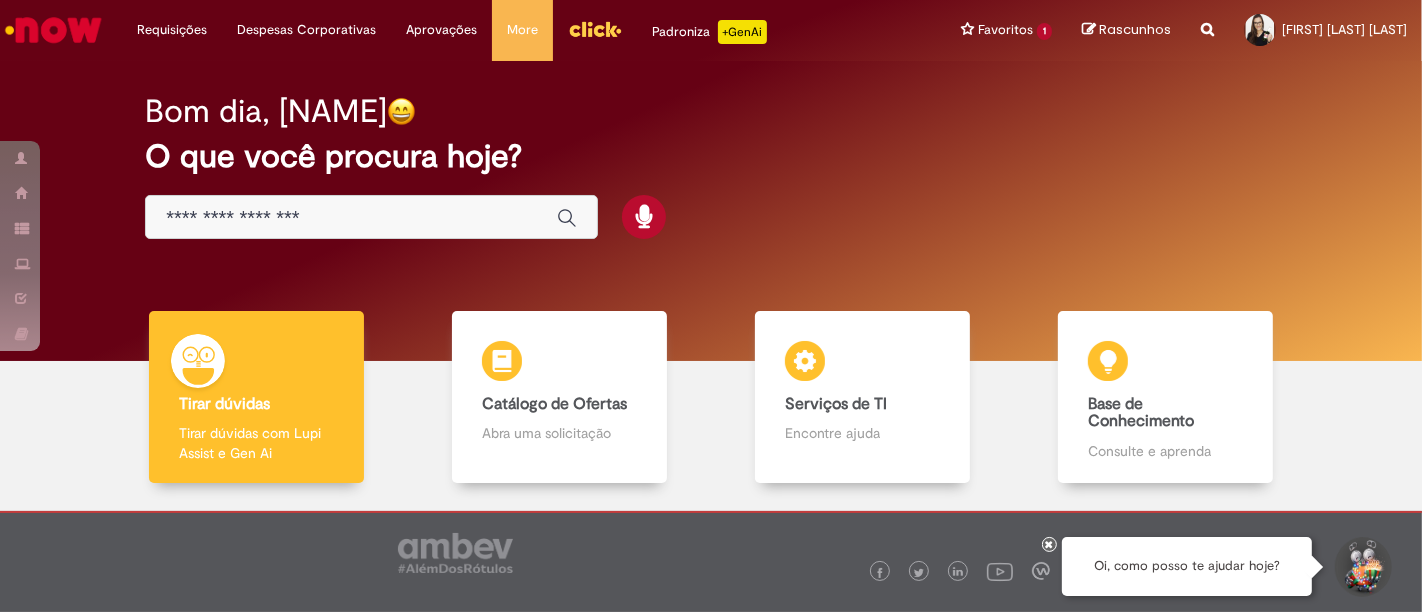 click at bounding box center [351, 218] 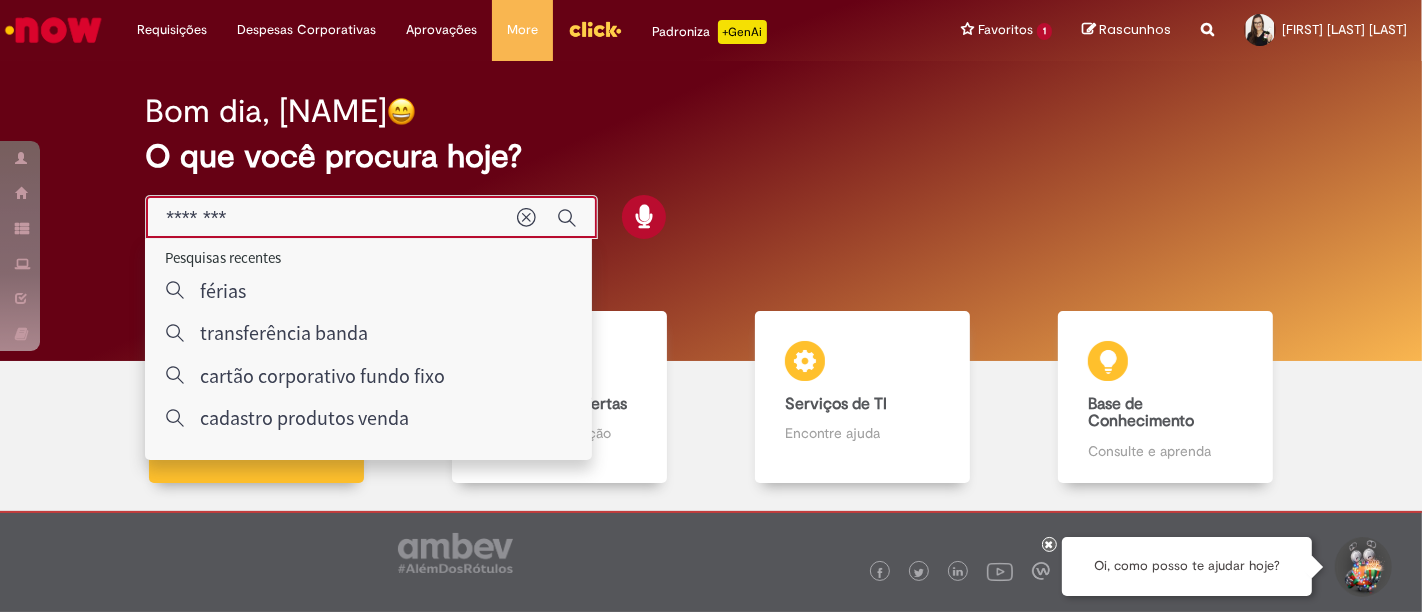 type on "********" 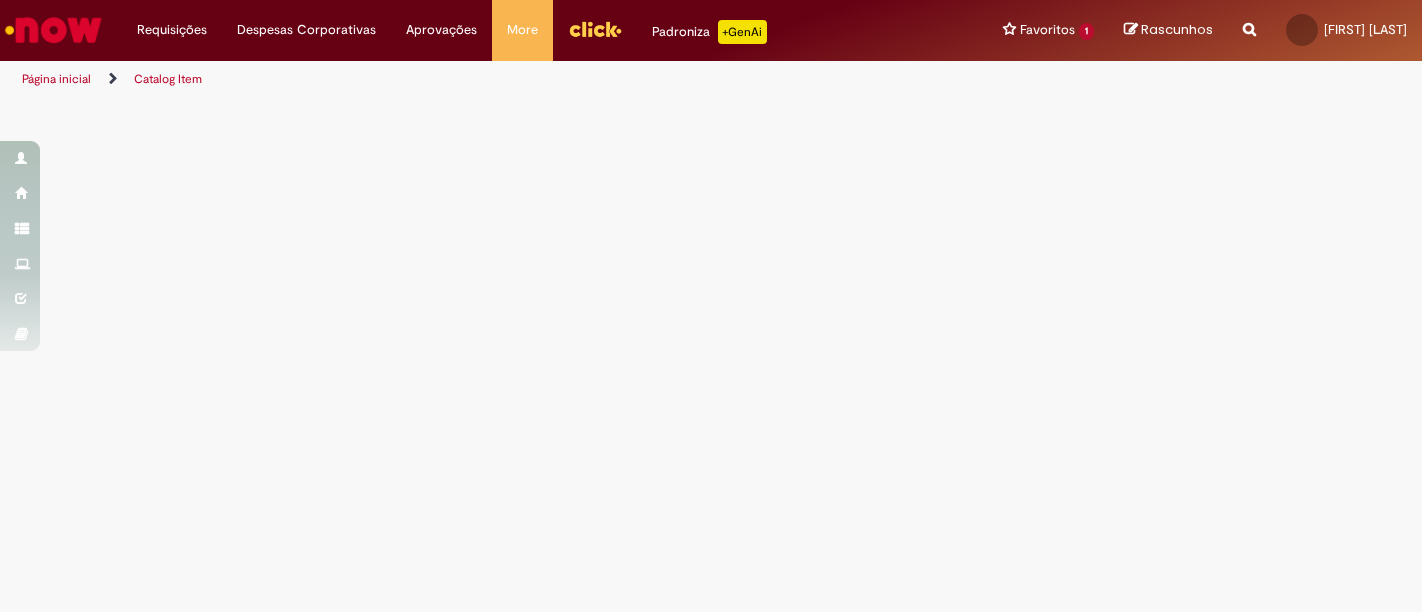 scroll, scrollTop: 0, scrollLeft: 0, axis: both 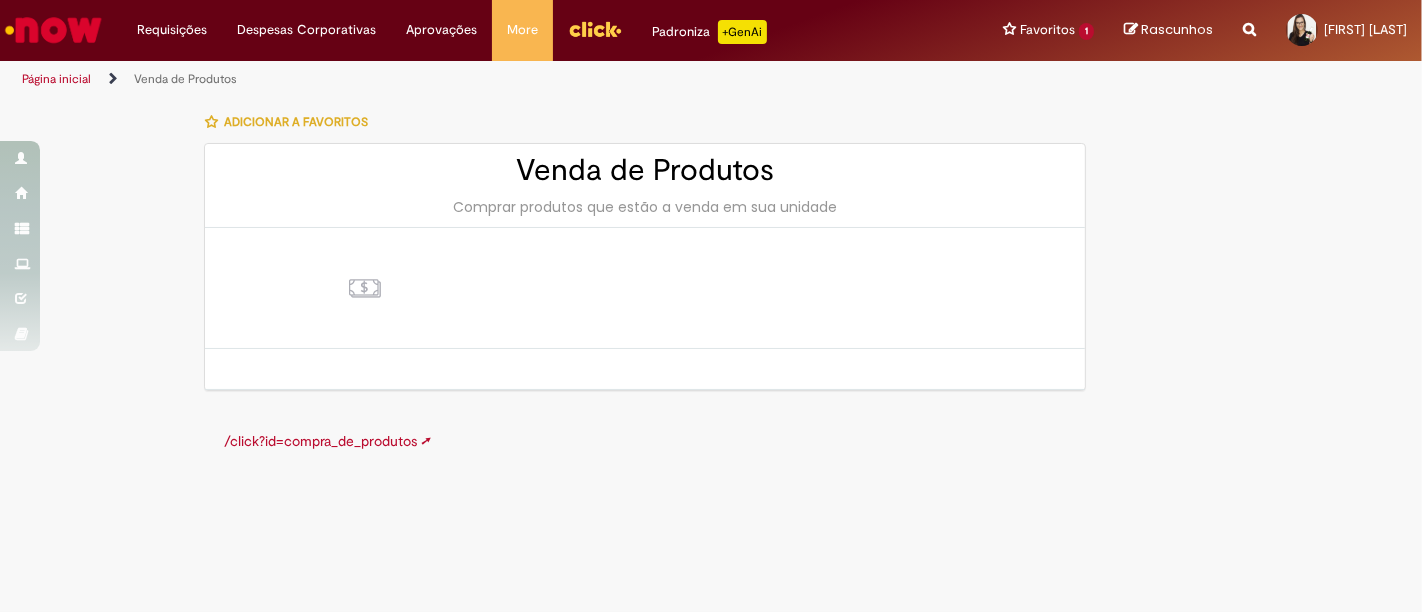 click at bounding box center (365, 288) 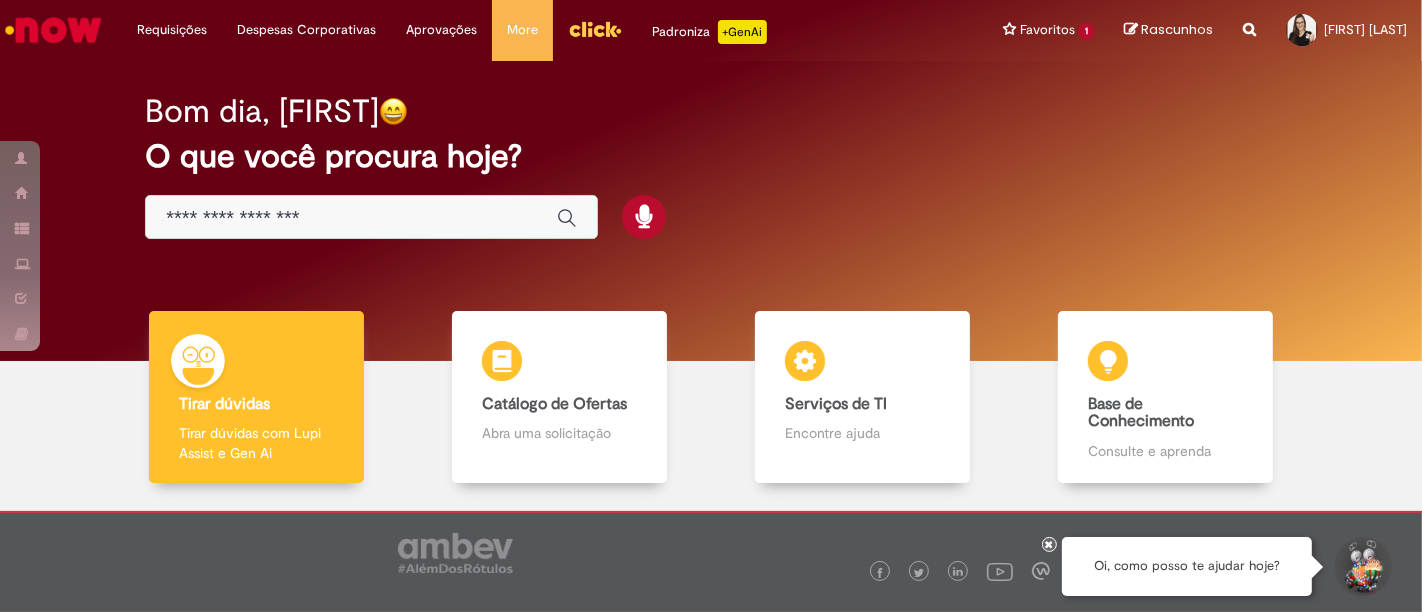 click at bounding box center [351, 218] 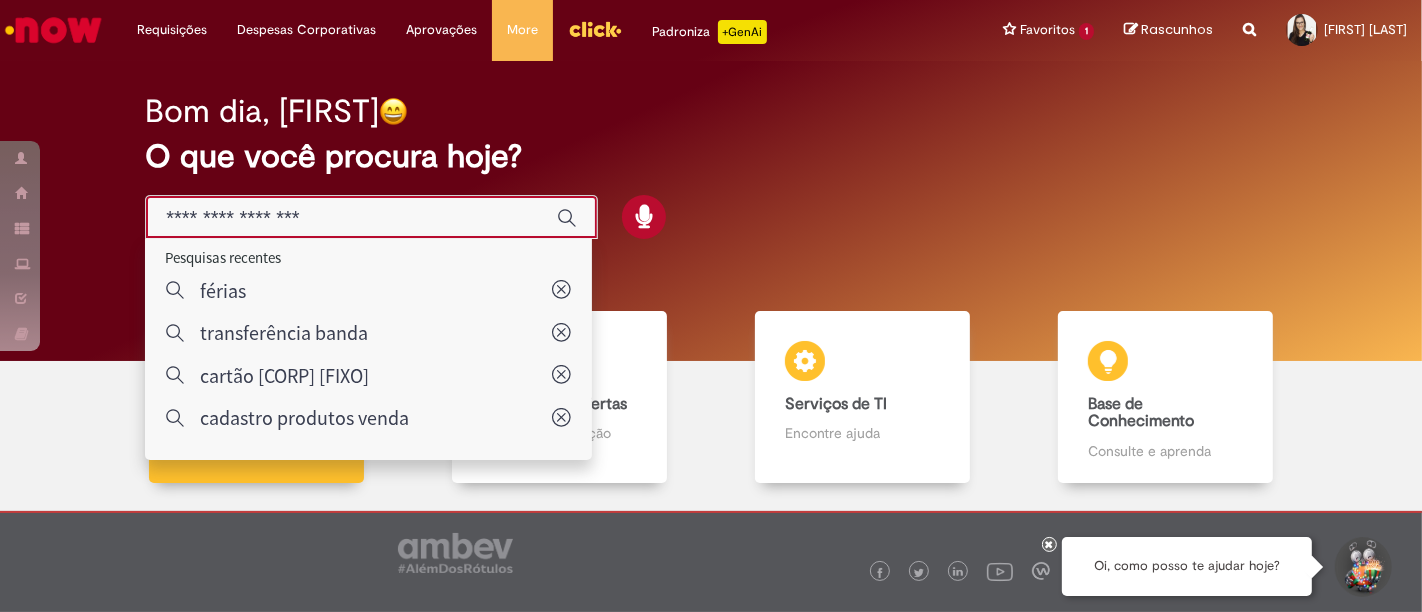 click at bounding box center (351, 218) 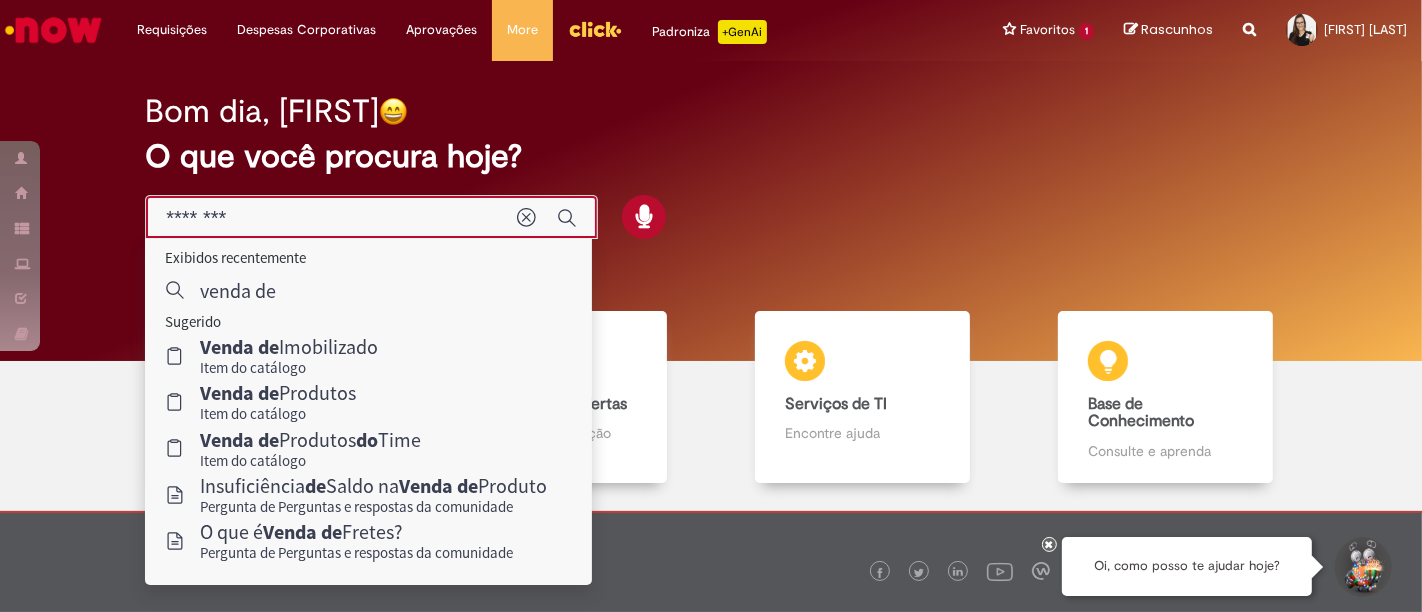 drag, startPoint x: 134, startPoint y: 213, endPoint x: 120, endPoint y: 212, distance: 14.035668 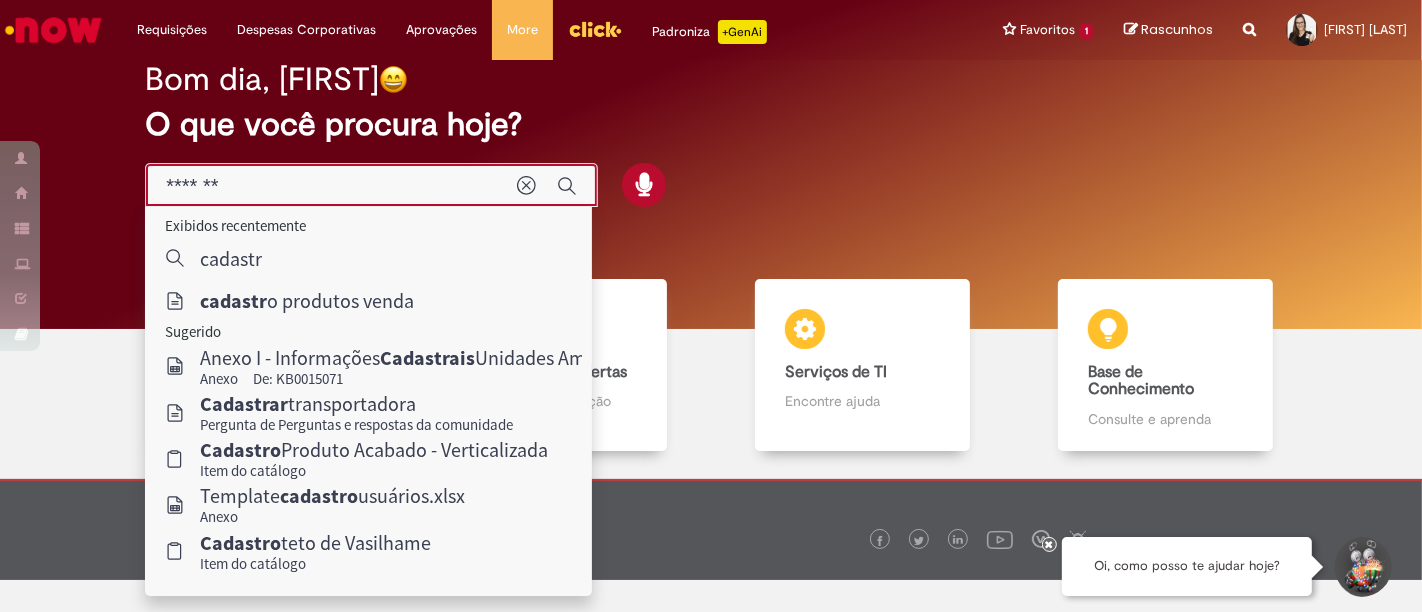 scroll, scrollTop: 0, scrollLeft: 0, axis: both 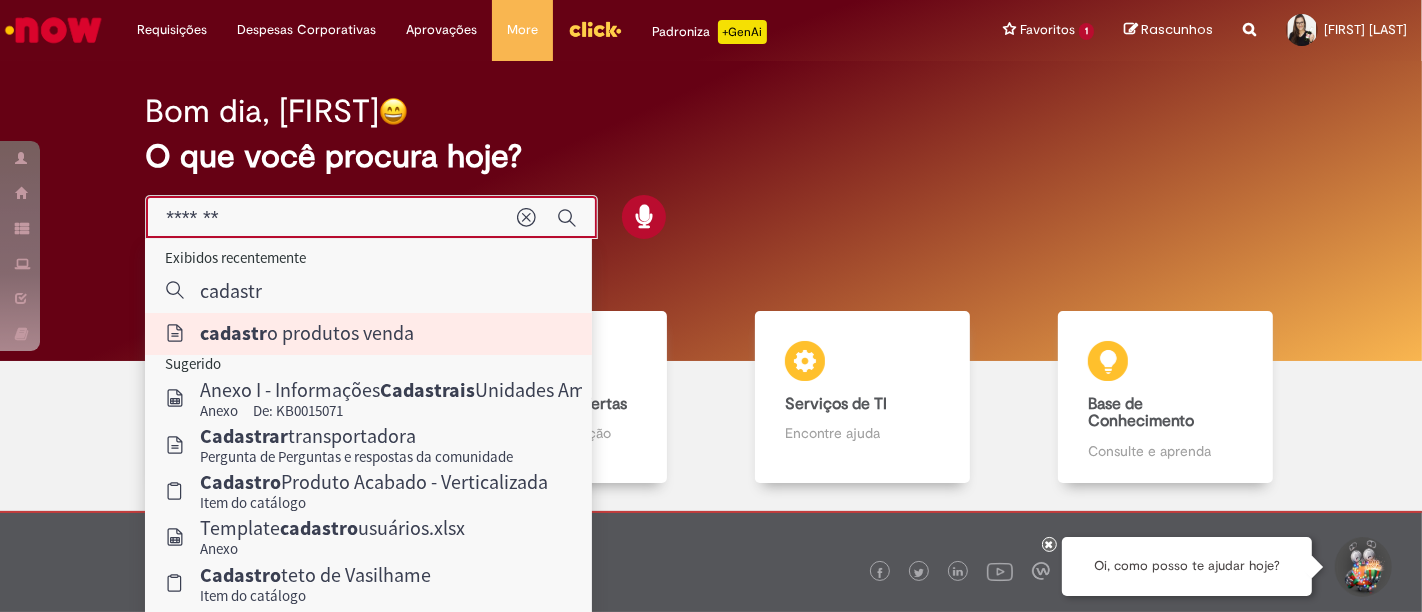 type on "**********" 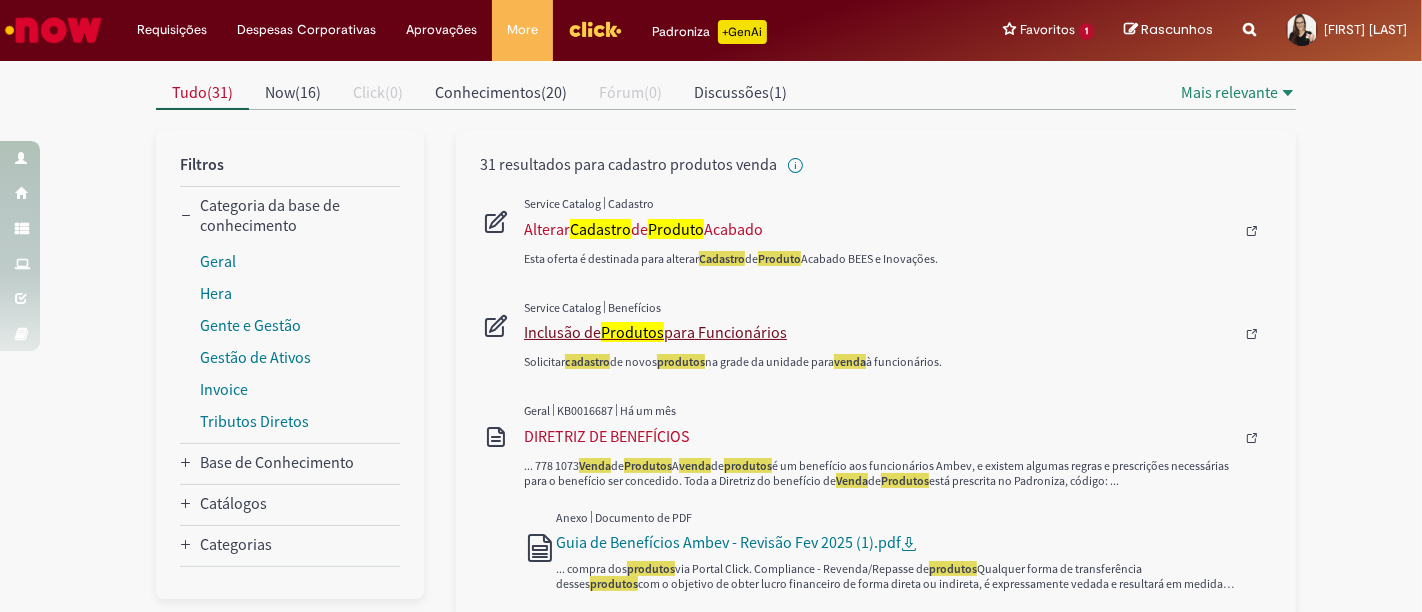 scroll, scrollTop: 111, scrollLeft: 0, axis: vertical 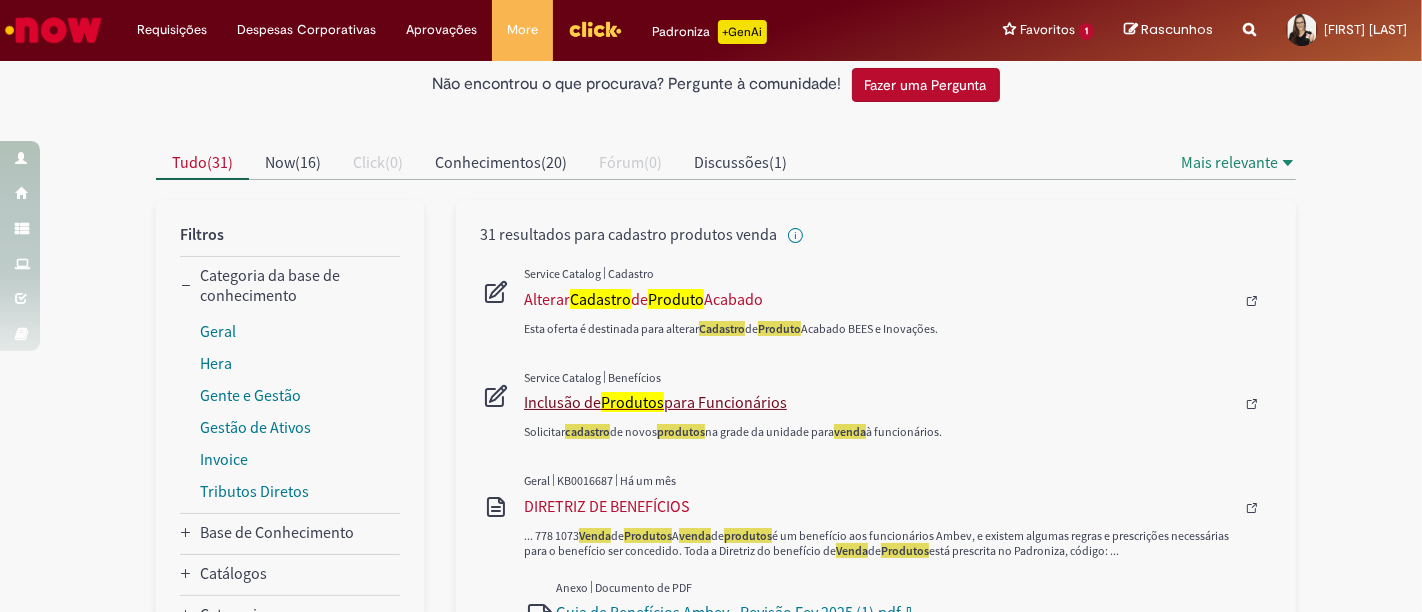 click on "Inclusão de  Produtos  para Funcionários" at bounding box center [879, 402] 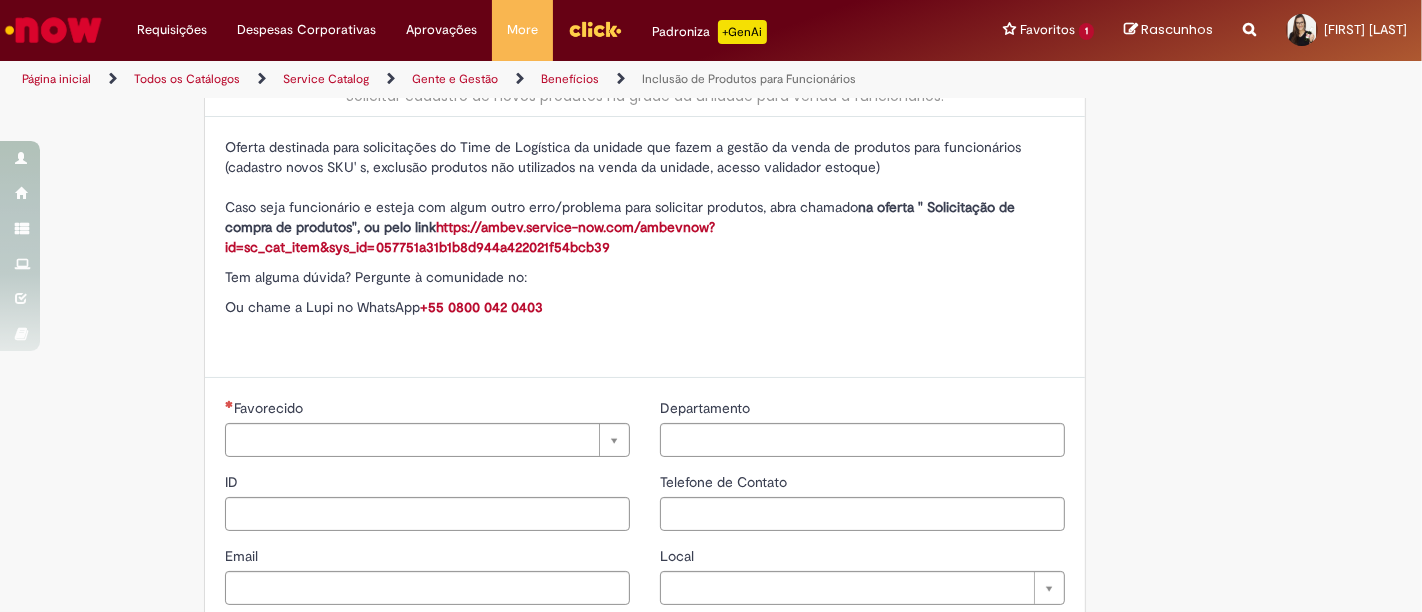 type on "********" 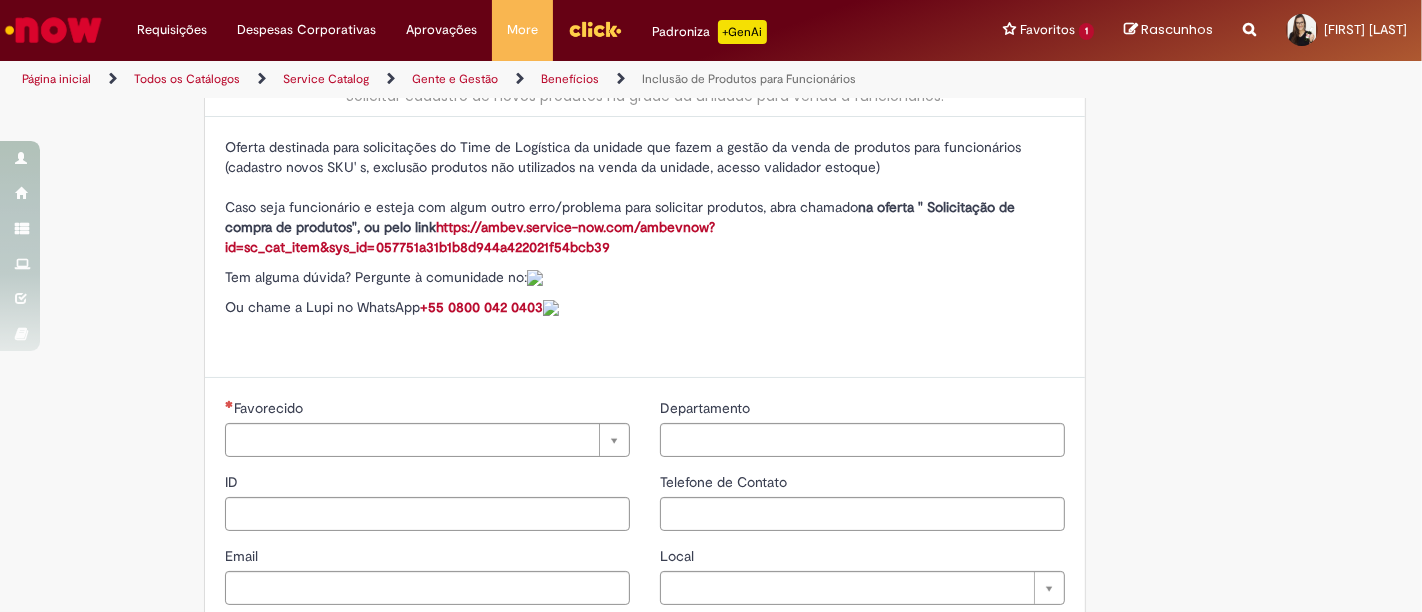 type on "****" 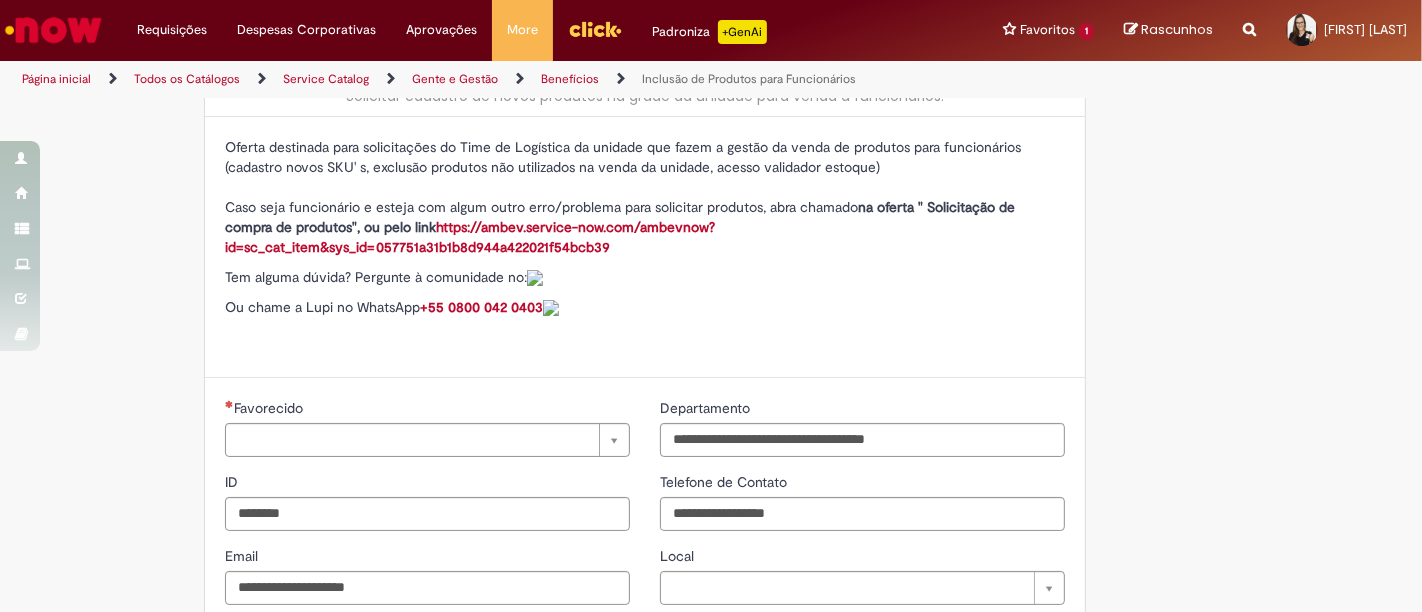 scroll, scrollTop: 0, scrollLeft: 0, axis: both 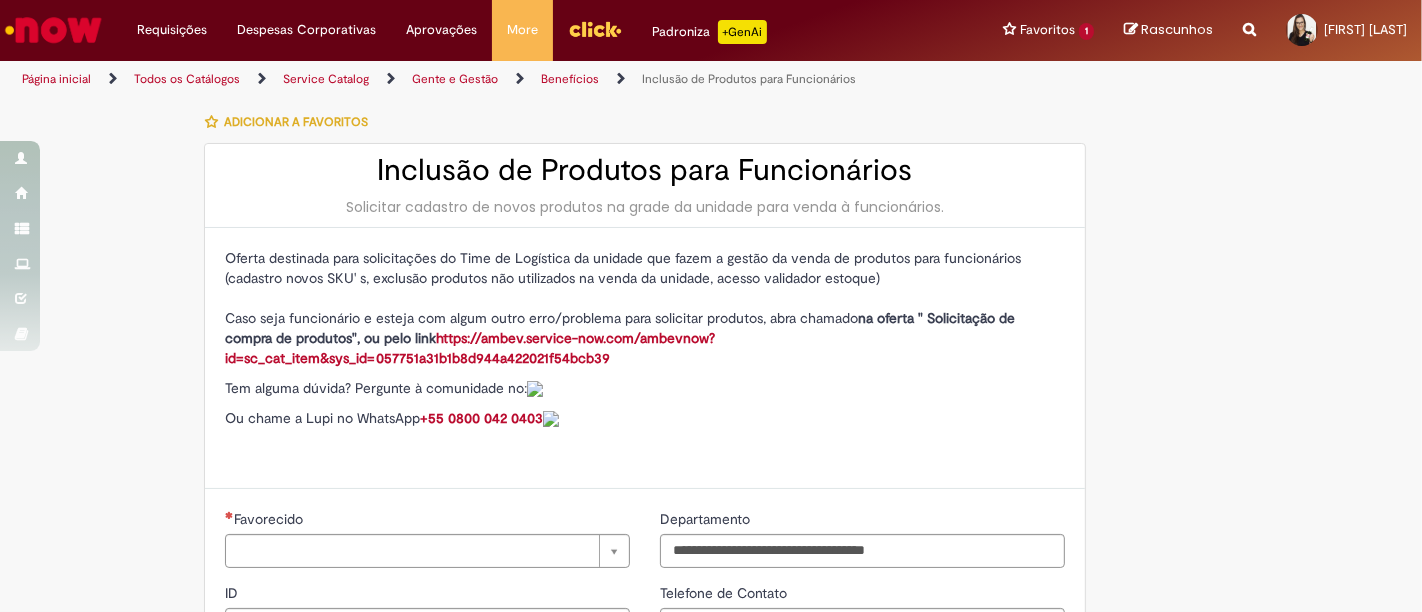 type on "**********" 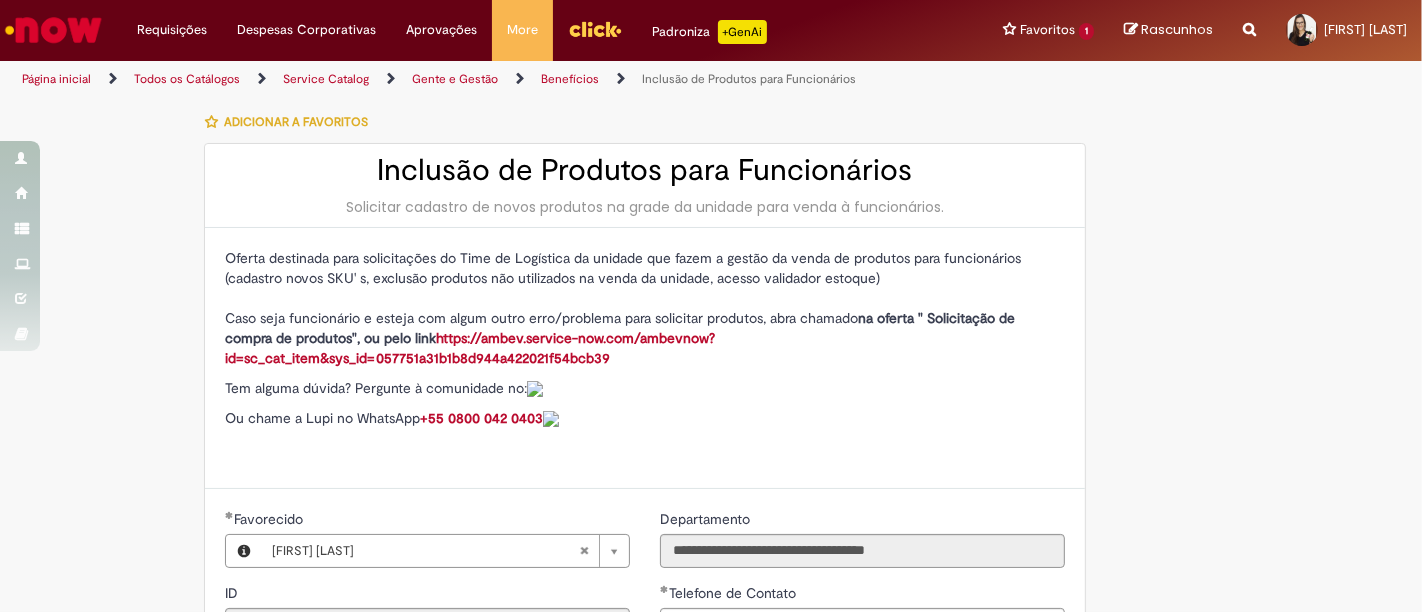 type on "**********" 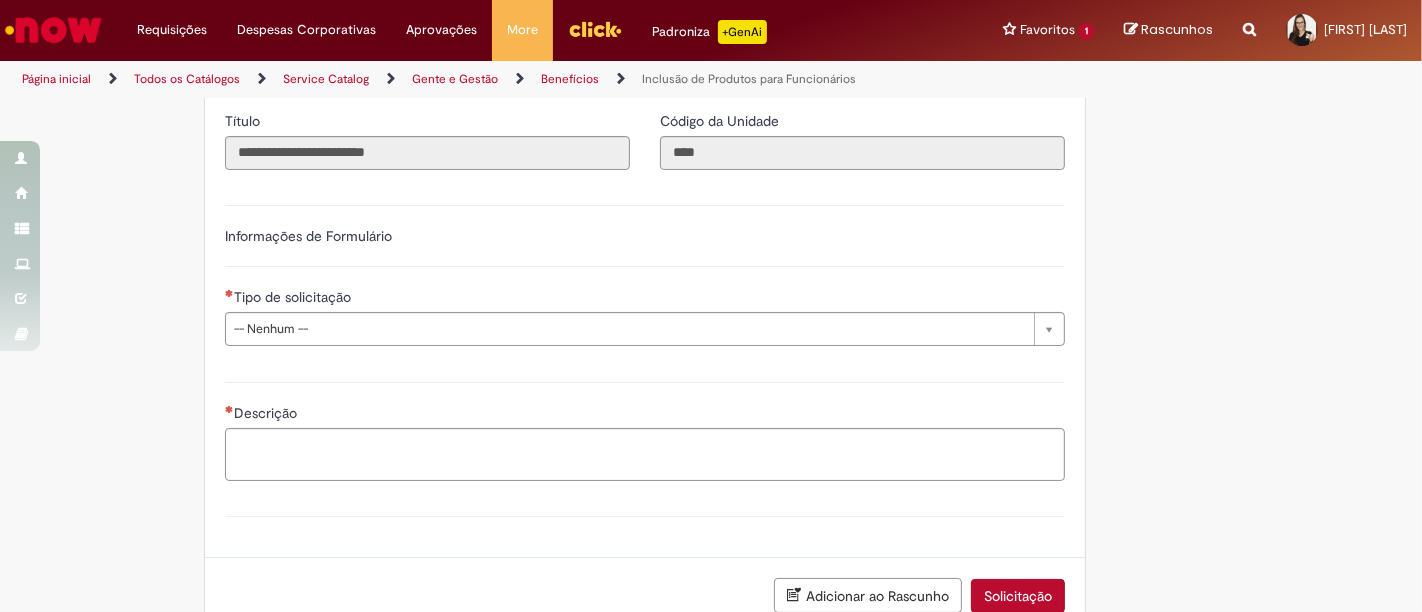 scroll, scrollTop: 666, scrollLeft: 0, axis: vertical 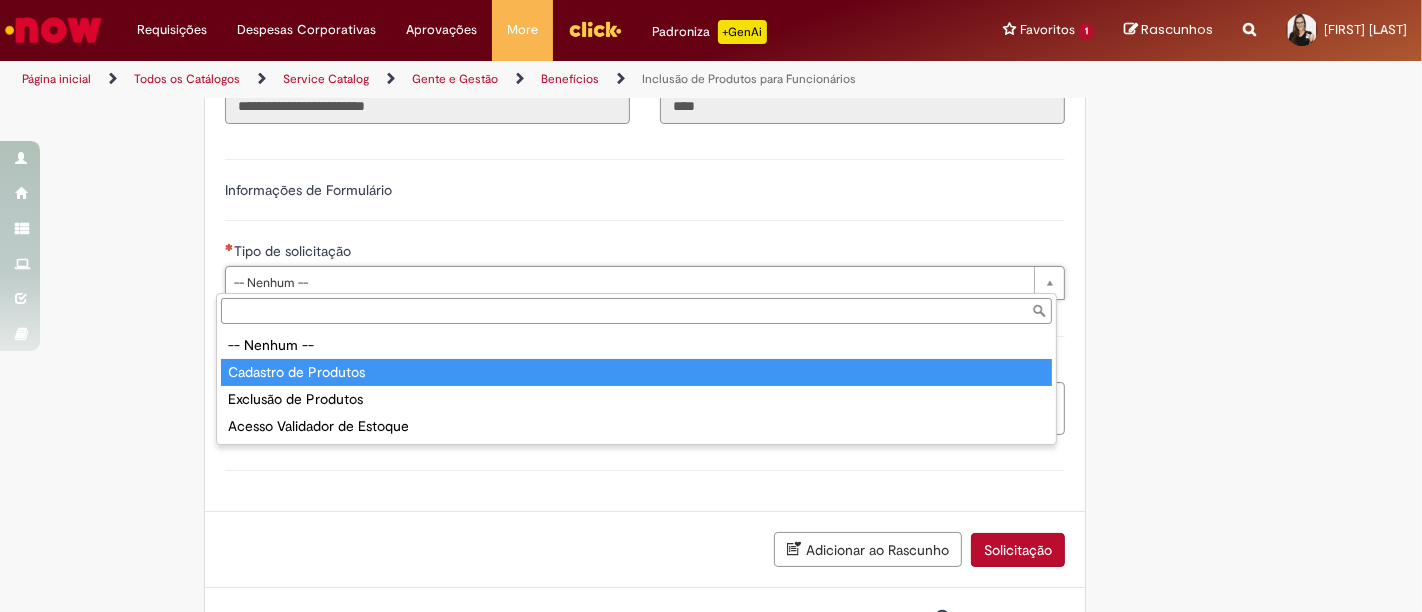 type on "**********" 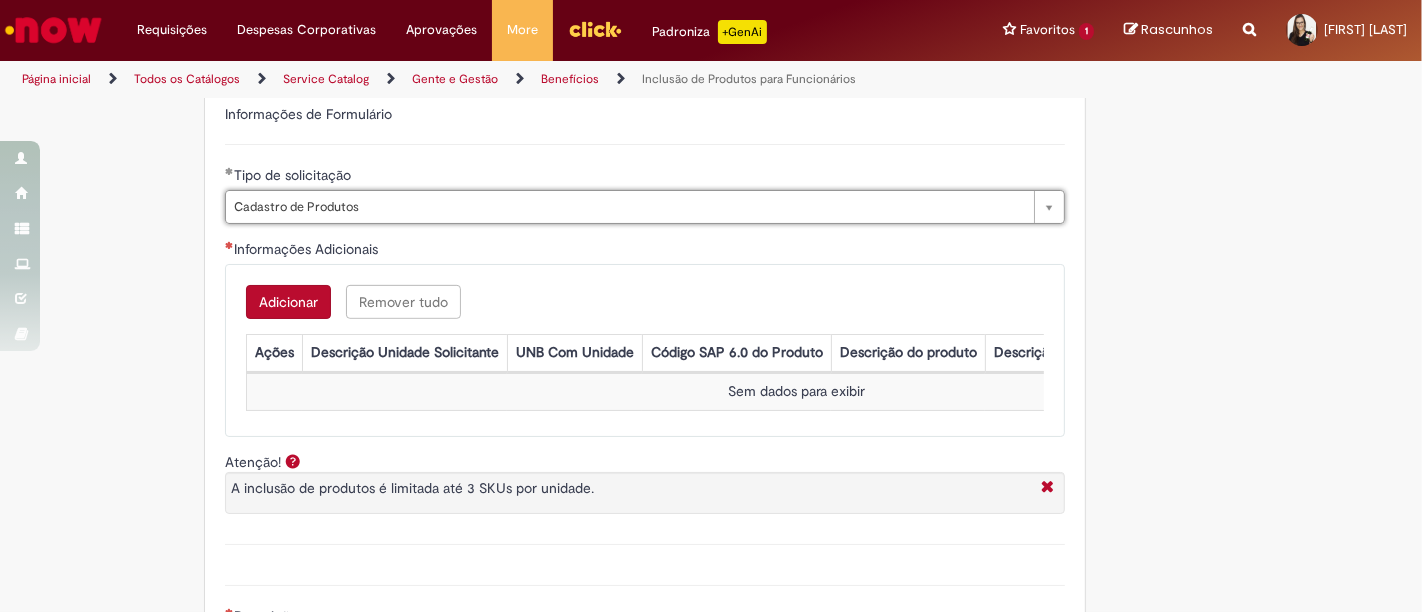 scroll, scrollTop: 777, scrollLeft: 0, axis: vertical 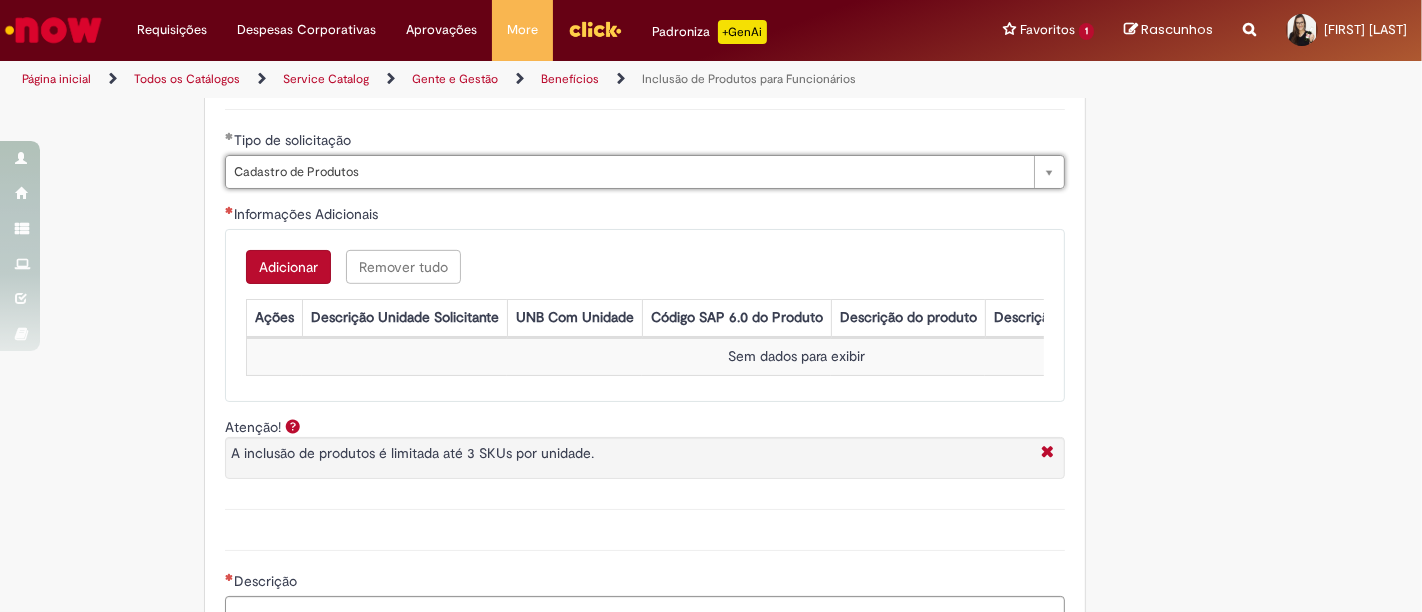 click on "Adicionar" at bounding box center [288, 267] 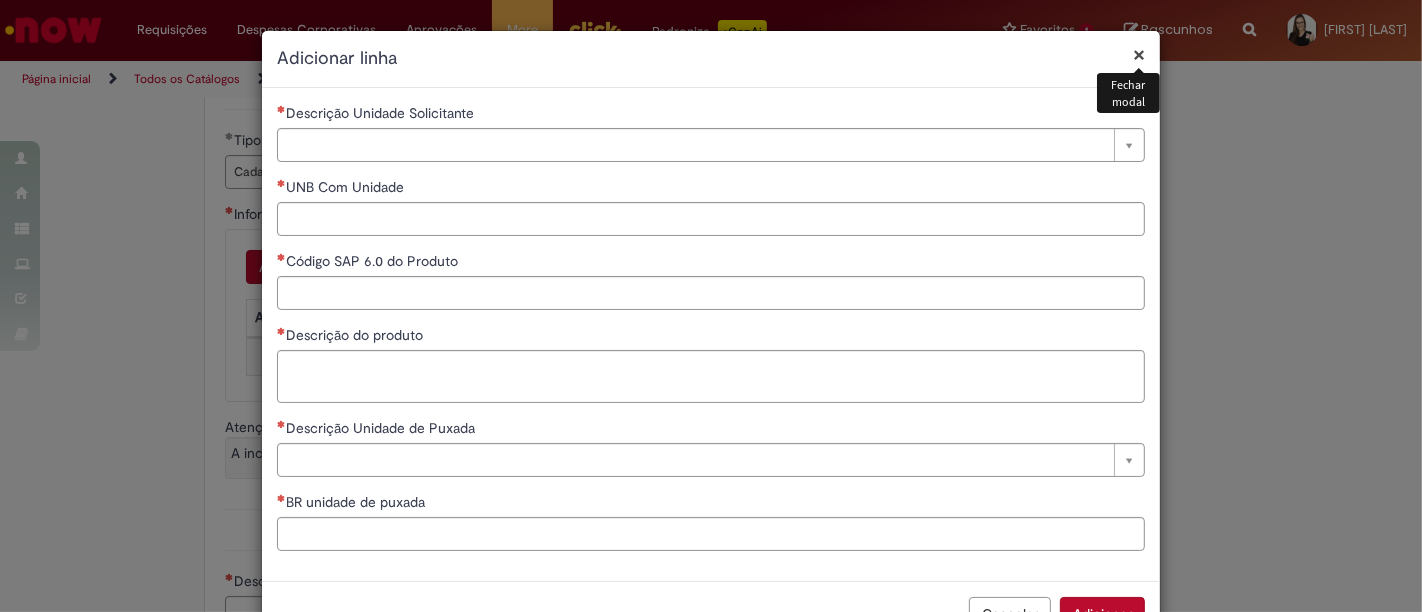 click on "×" at bounding box center [1139, 54] 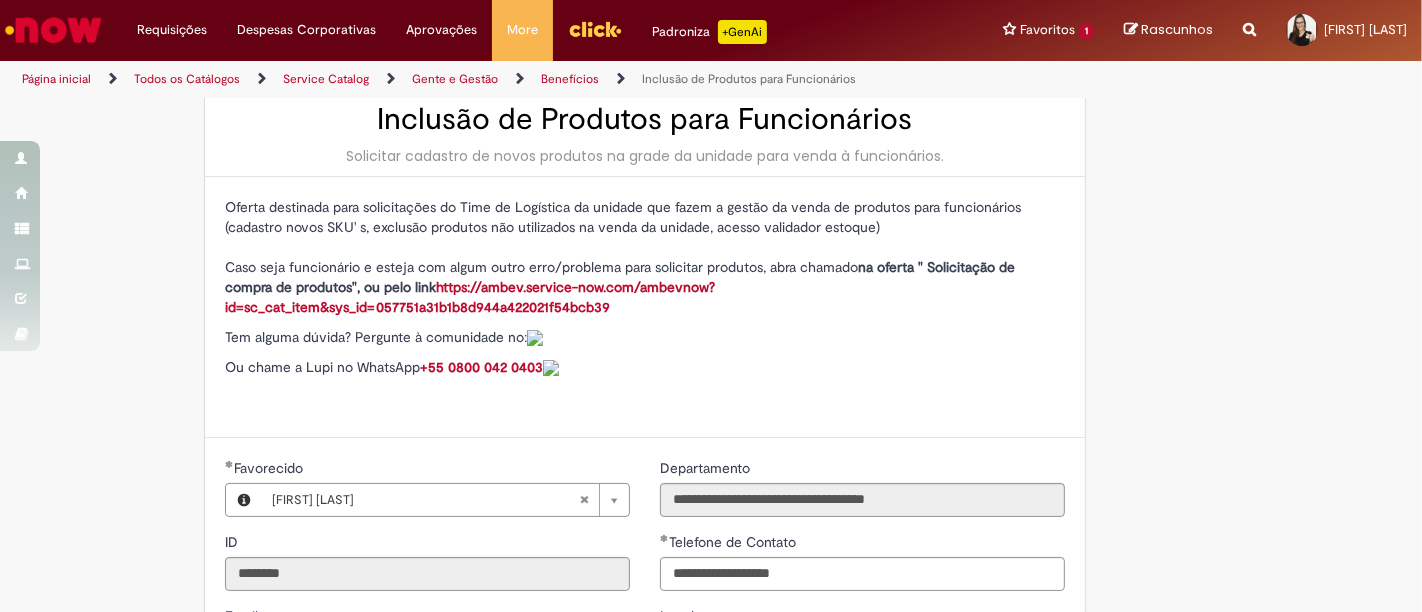 scroll, scrollTop: 0, scrollLeft: 0, axis: both 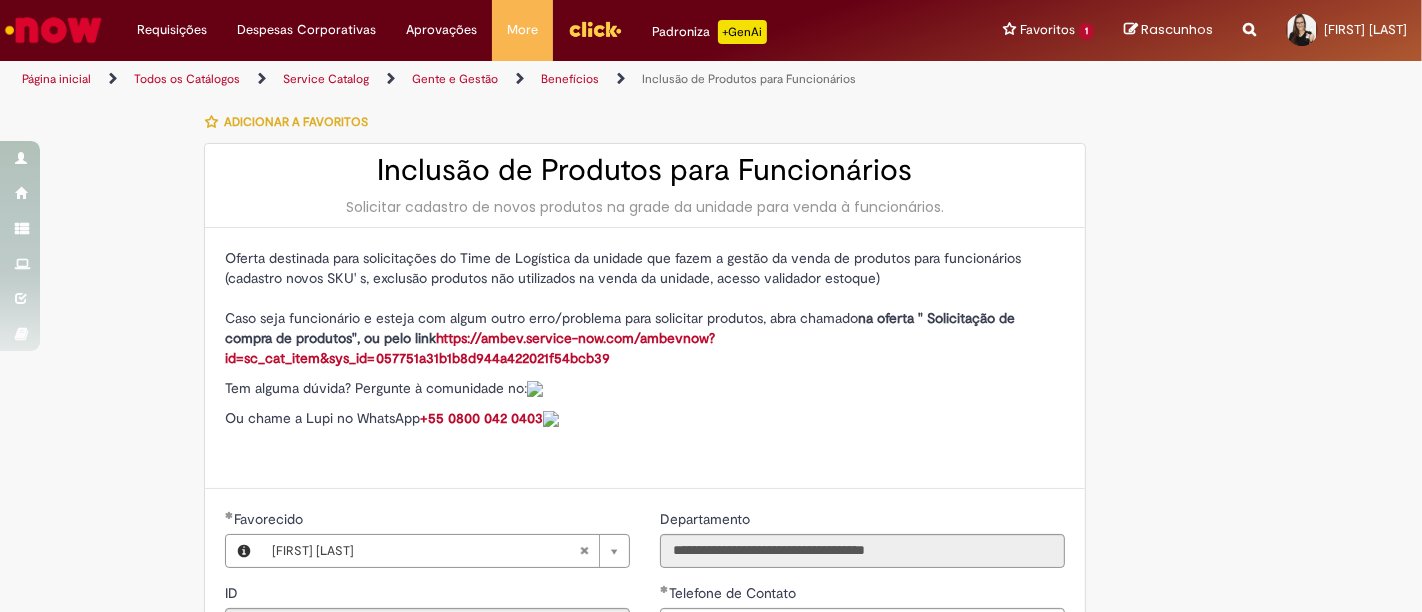 click on "https://ambev.service-now.com/ambevnow?id=sc_cat_item&sys_id=057751a31b1b8d944a422021f54bcb39" at bounding box center (470, 348) 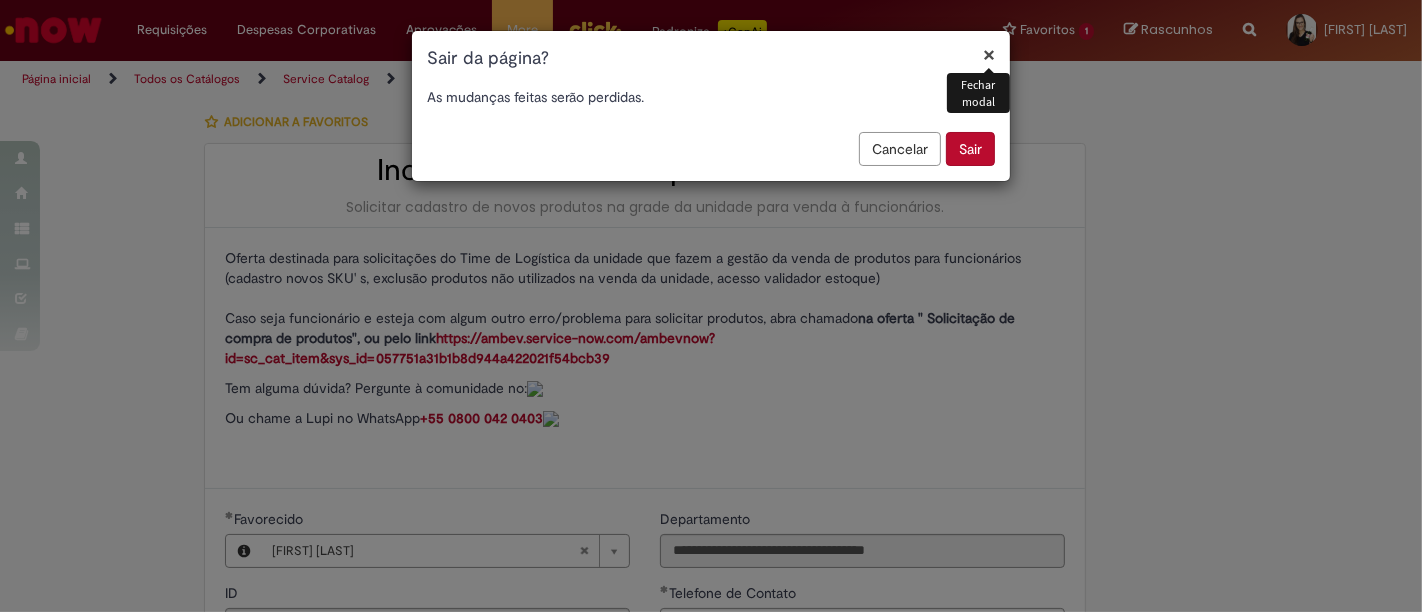 click on "Sair" at bounding box center (970, 149) 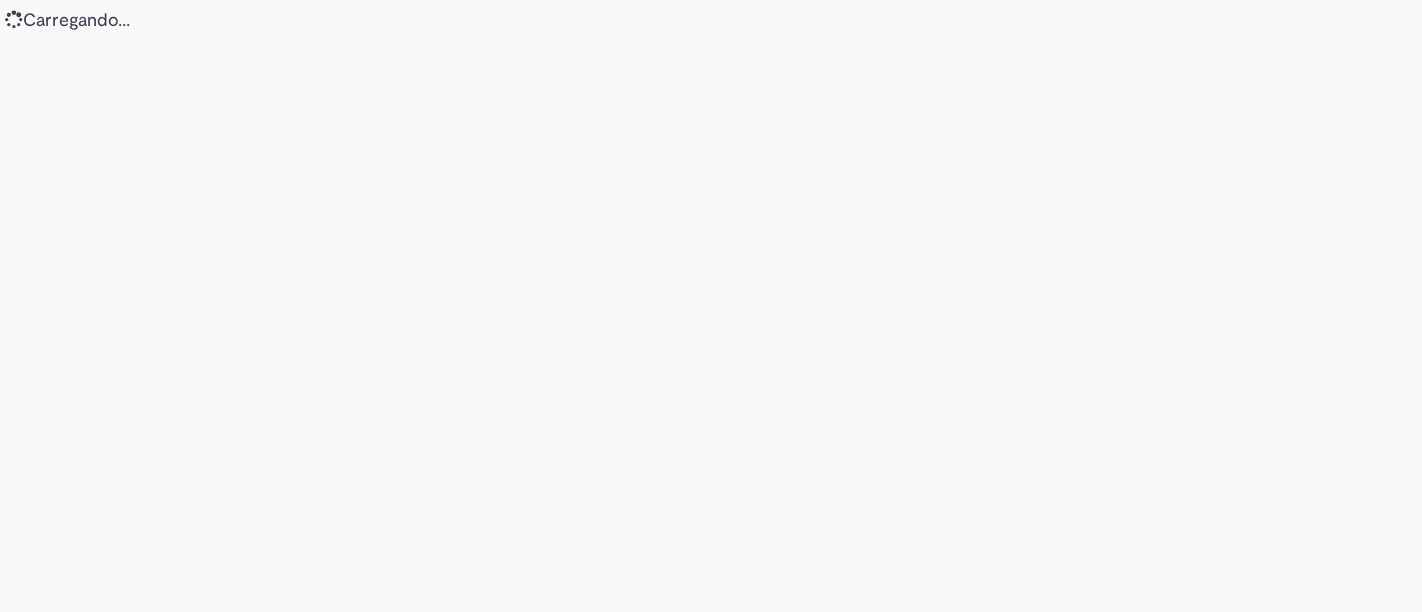 scroll, scrollTop: 0, scrollLeft: 0, axis: both 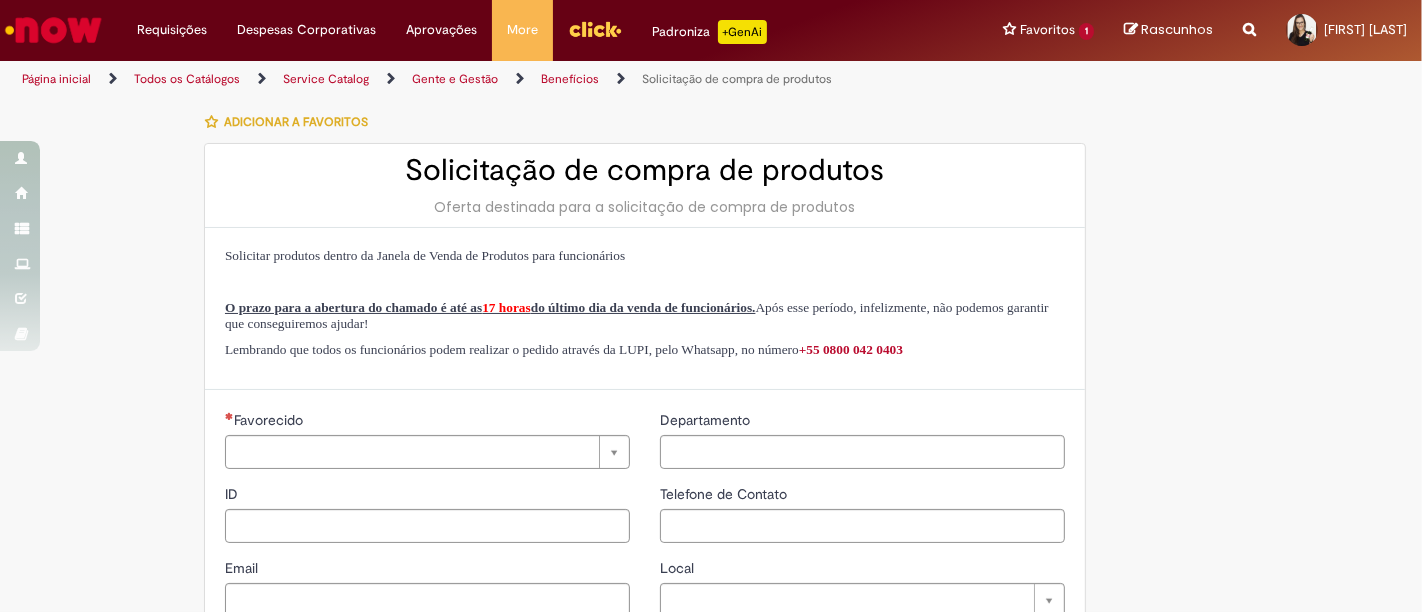 type on "********" 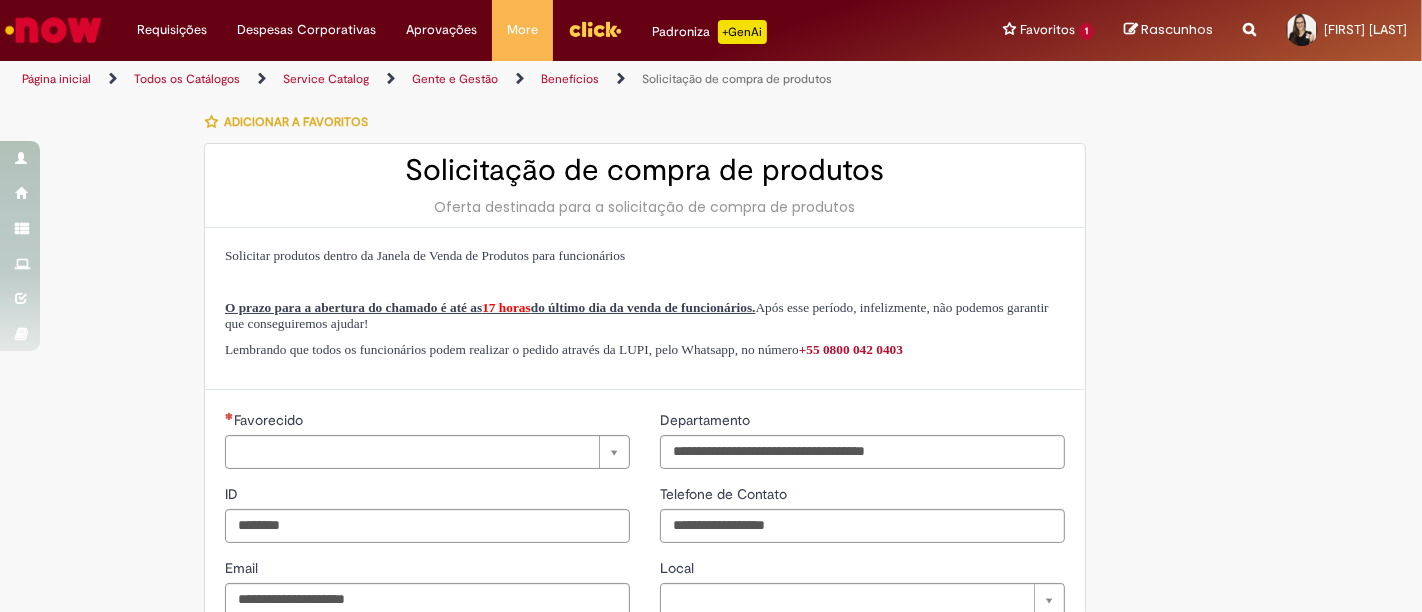 type on "**********" 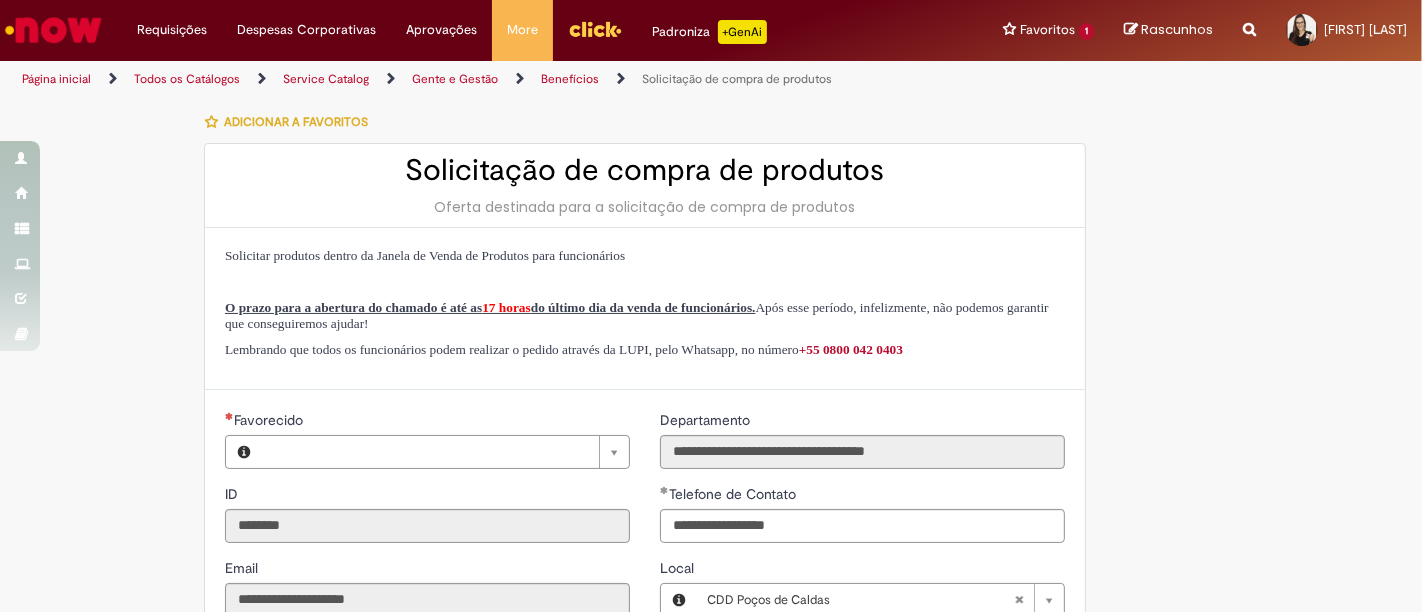 type on "**********" 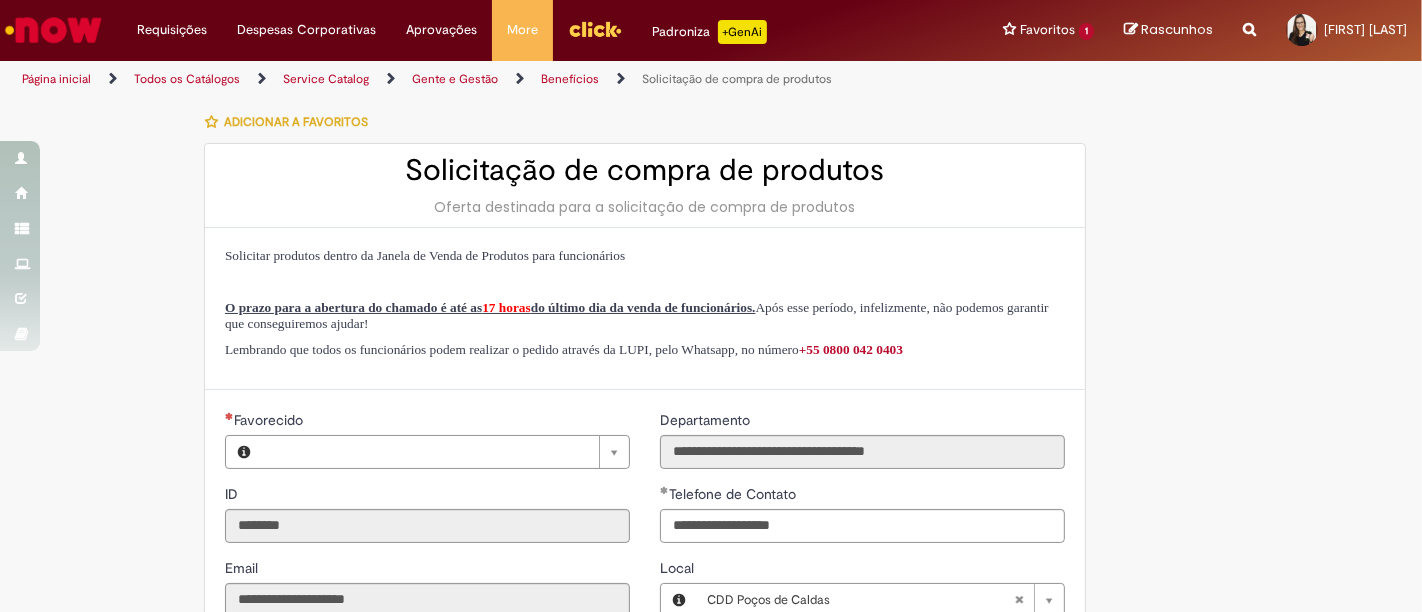 type on "**********" 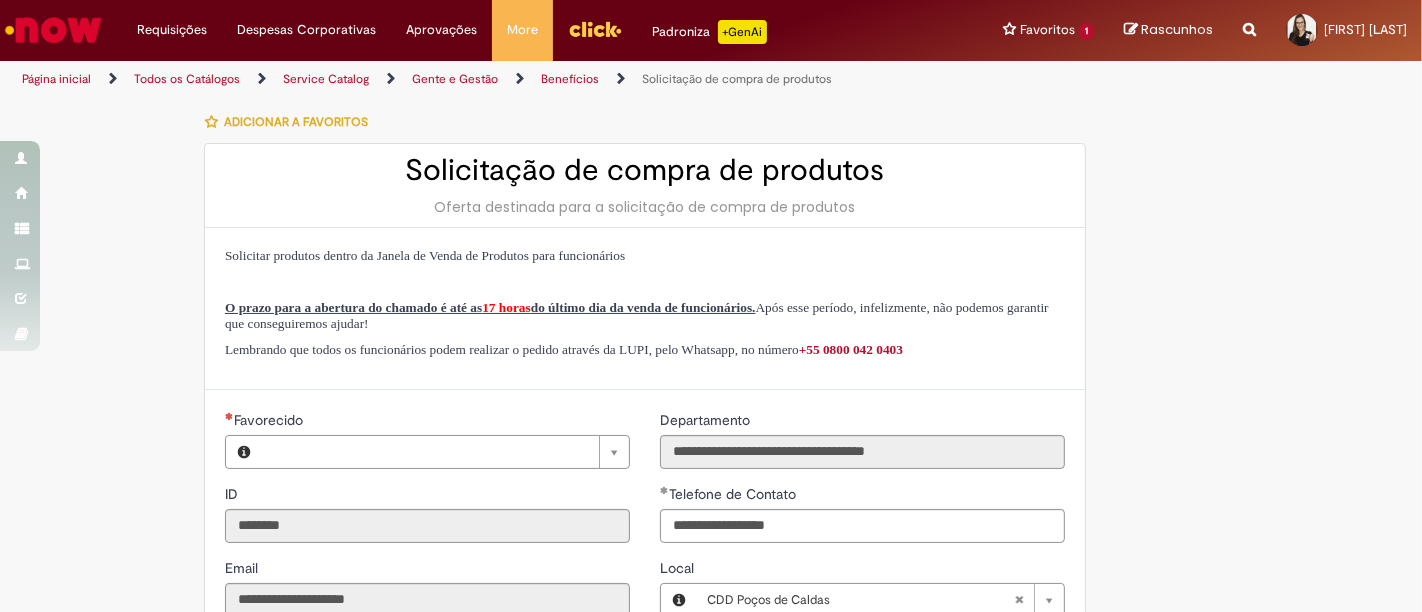 type on "**********" 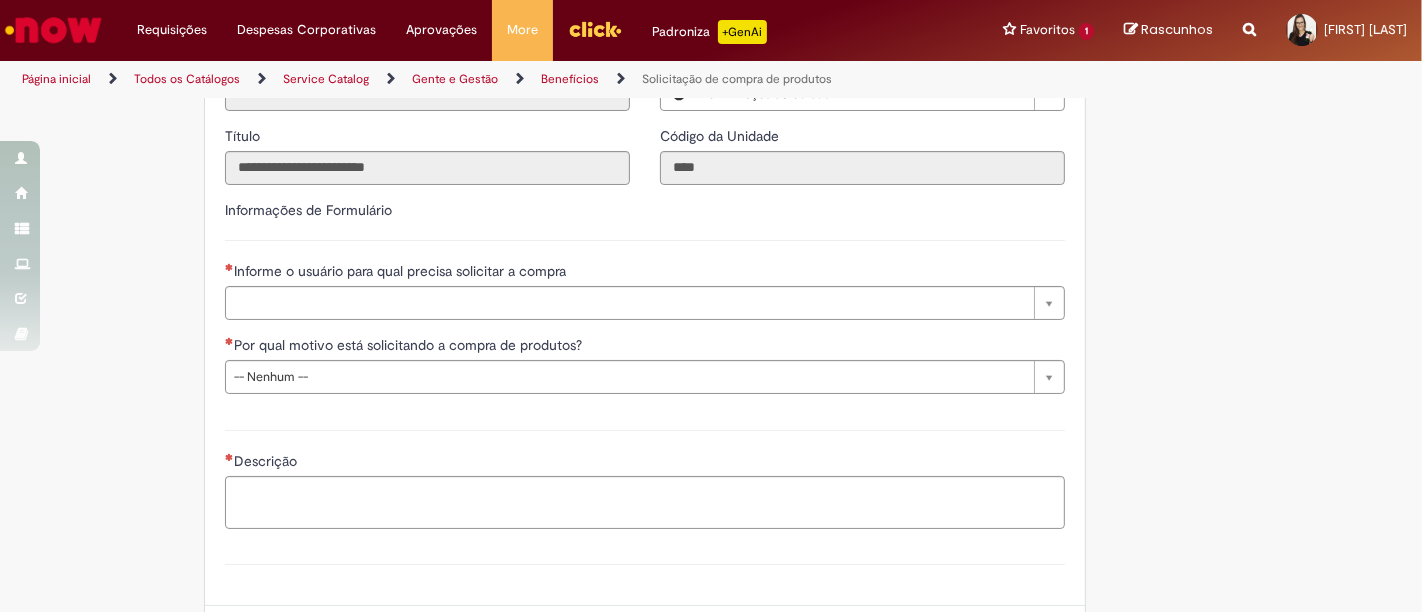 scroll, scrollTop: 555, scrollLeft: 0, axis: vertical 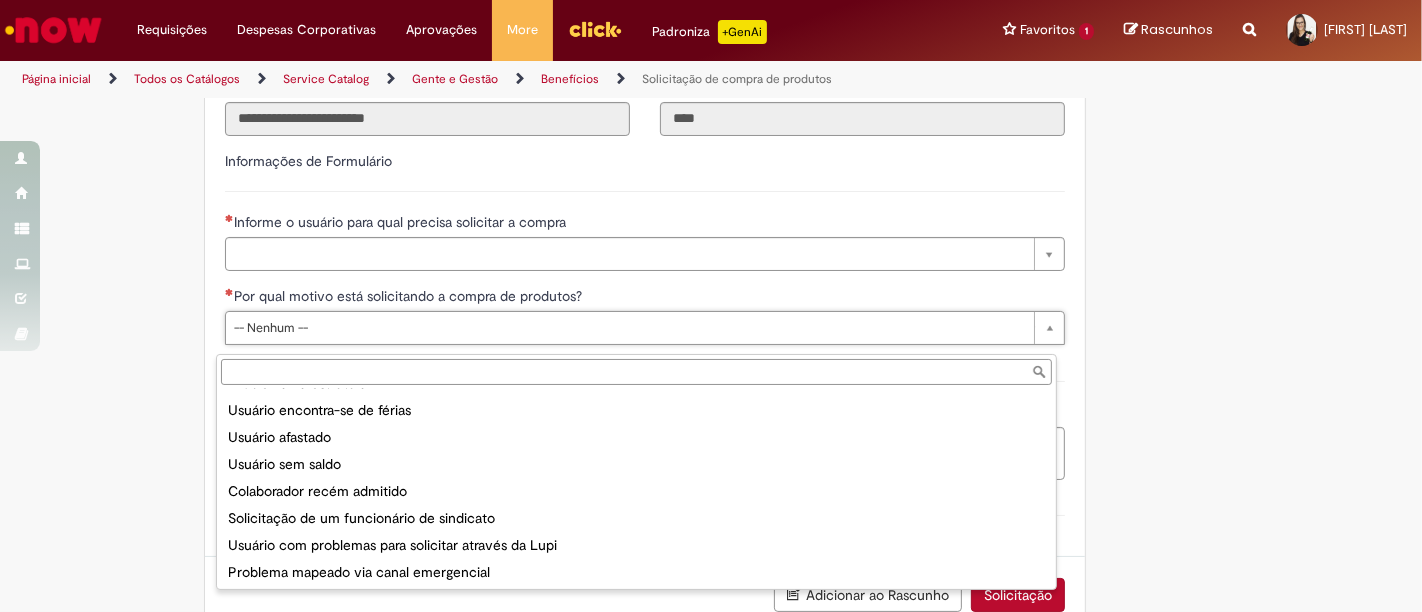 drag, startPoint x: 108, startPoint y: 422, endPoint x: 130, endPoint y: 415, distance: 23.086792 